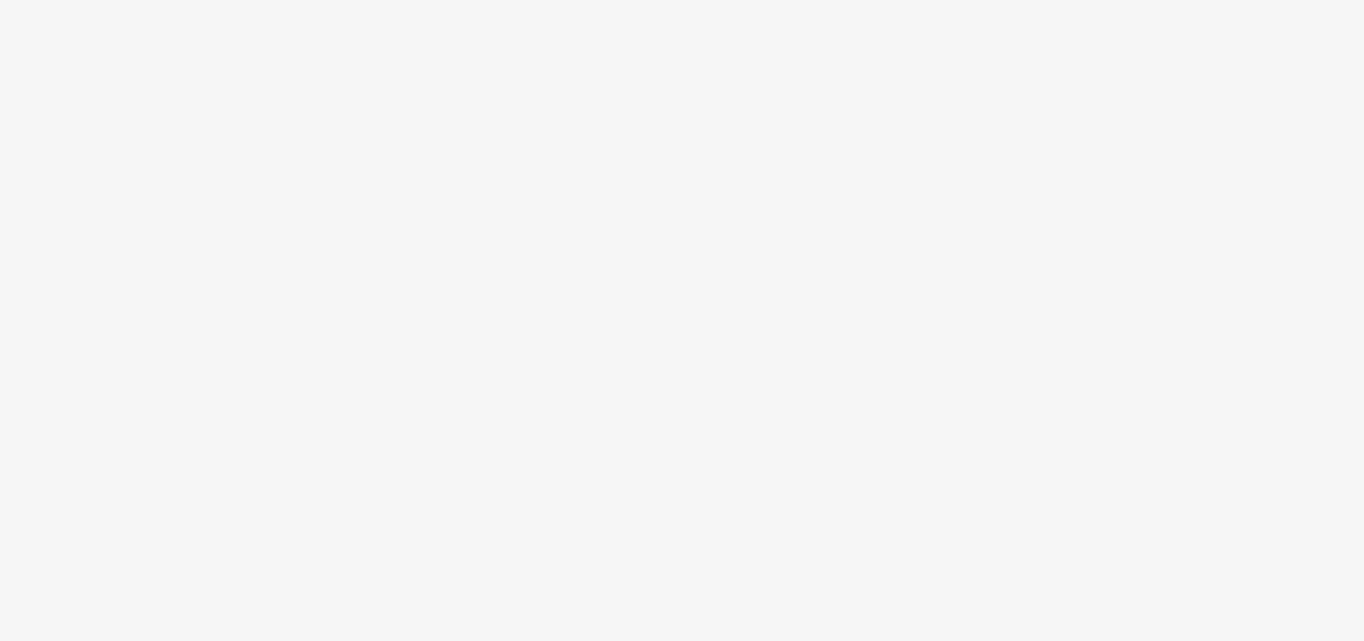 scroll, scrollTop: 0, scrollLeft: 0, axis: both 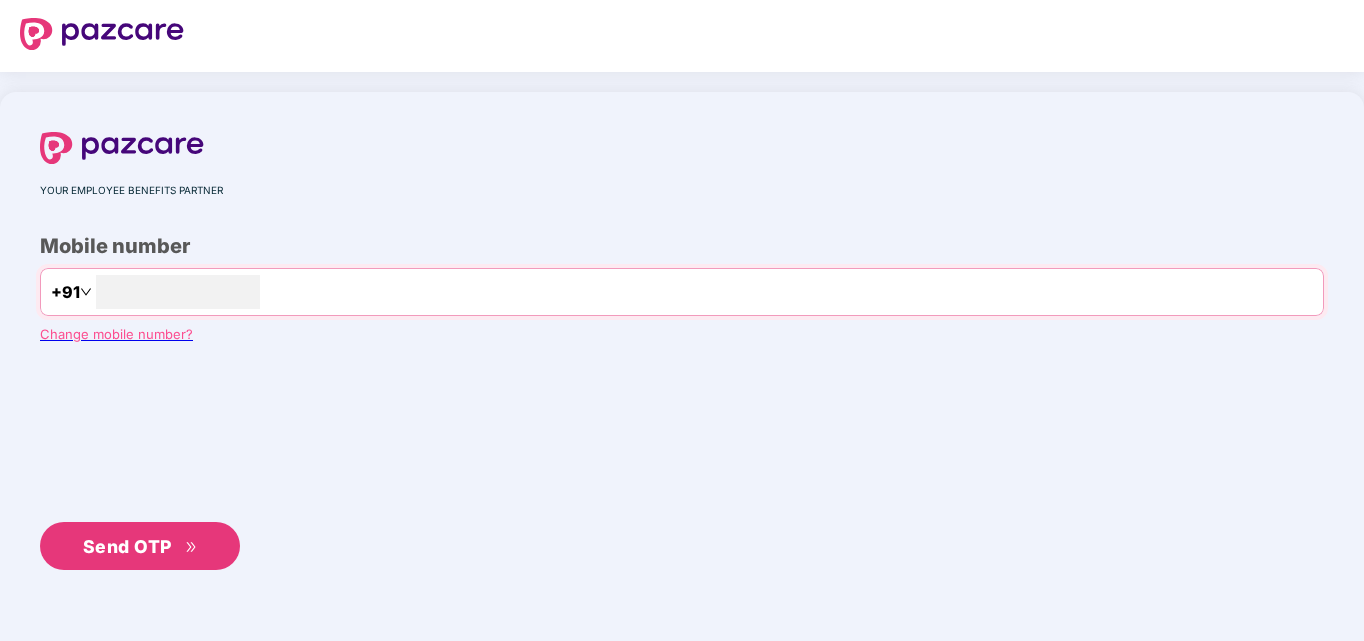 type on "**********" 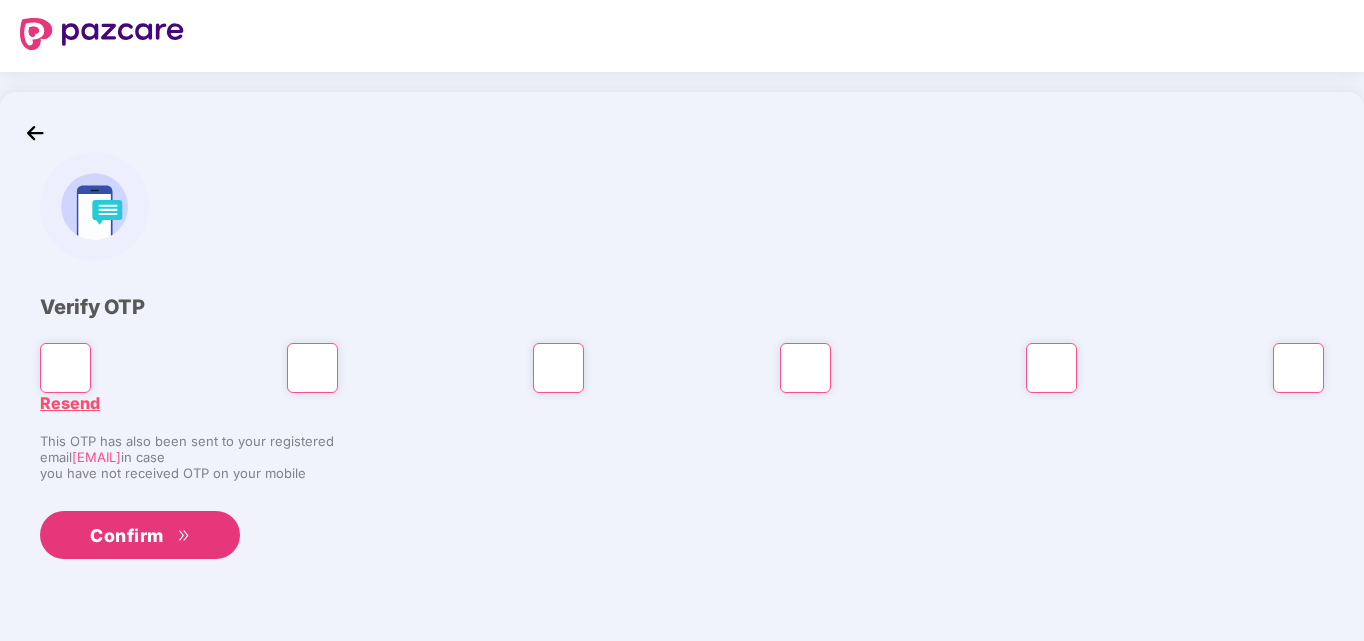 paste on "*" 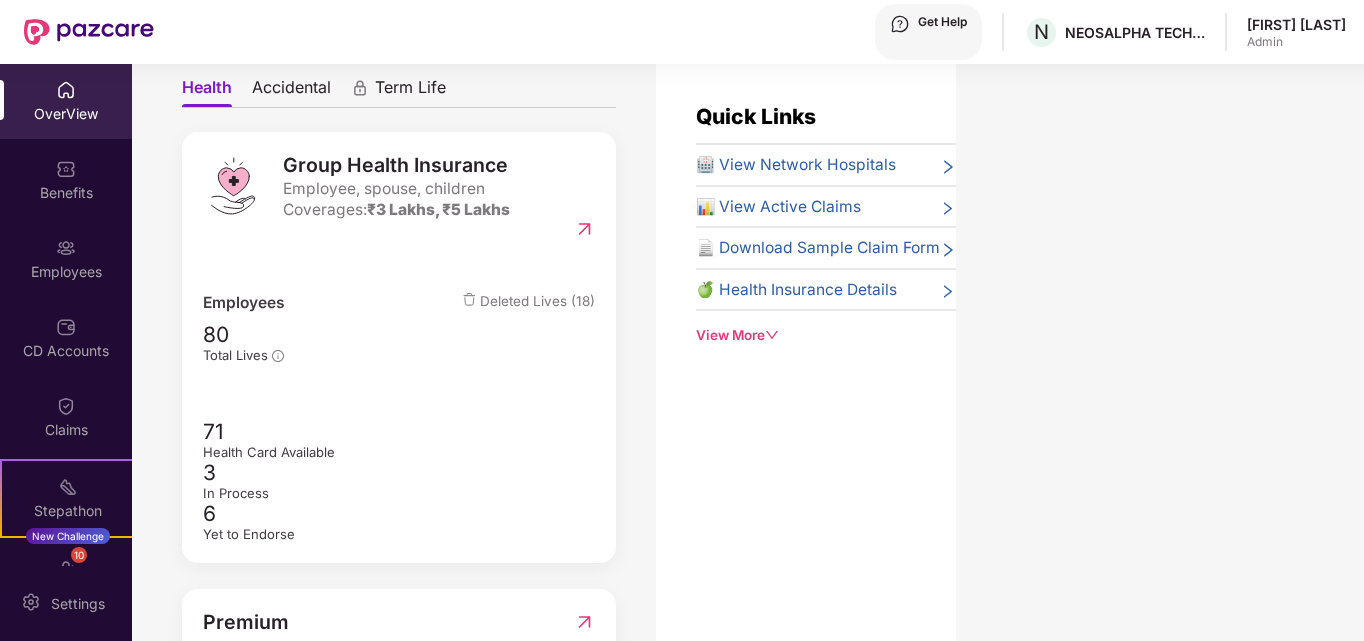 scroll, scrollTop: 200, scrollLeft: 0, axis: vertical 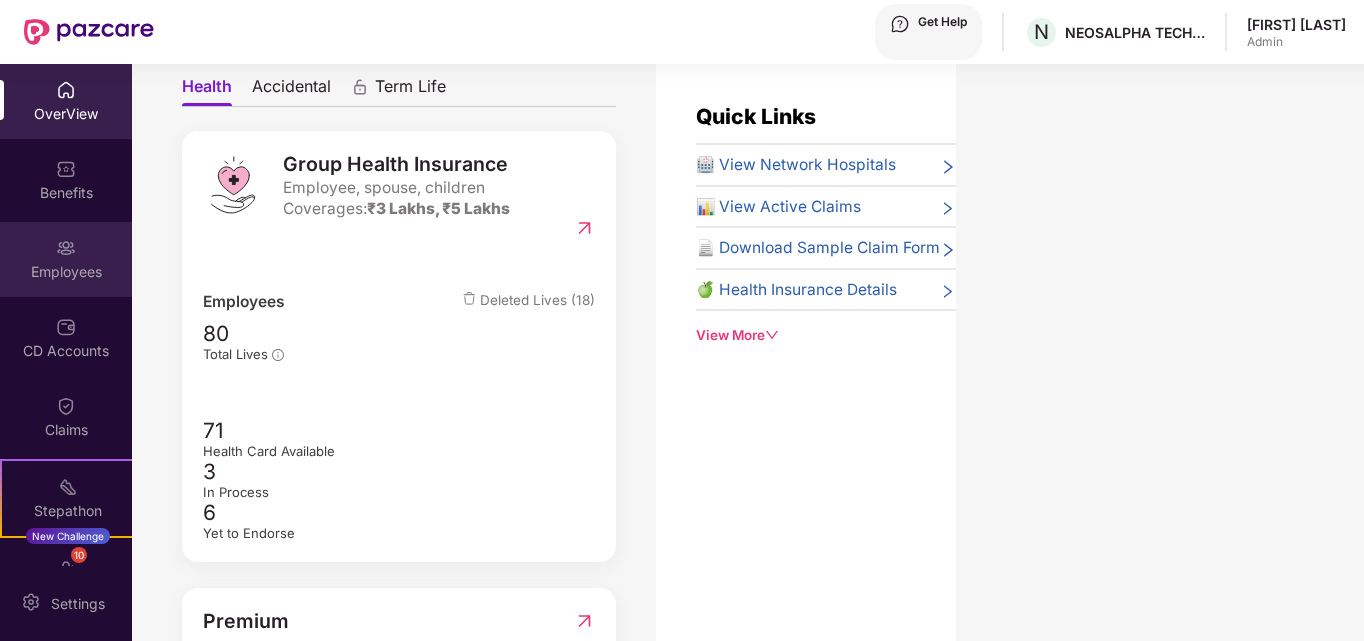click on "Employees" at bounding box center [66, 114] 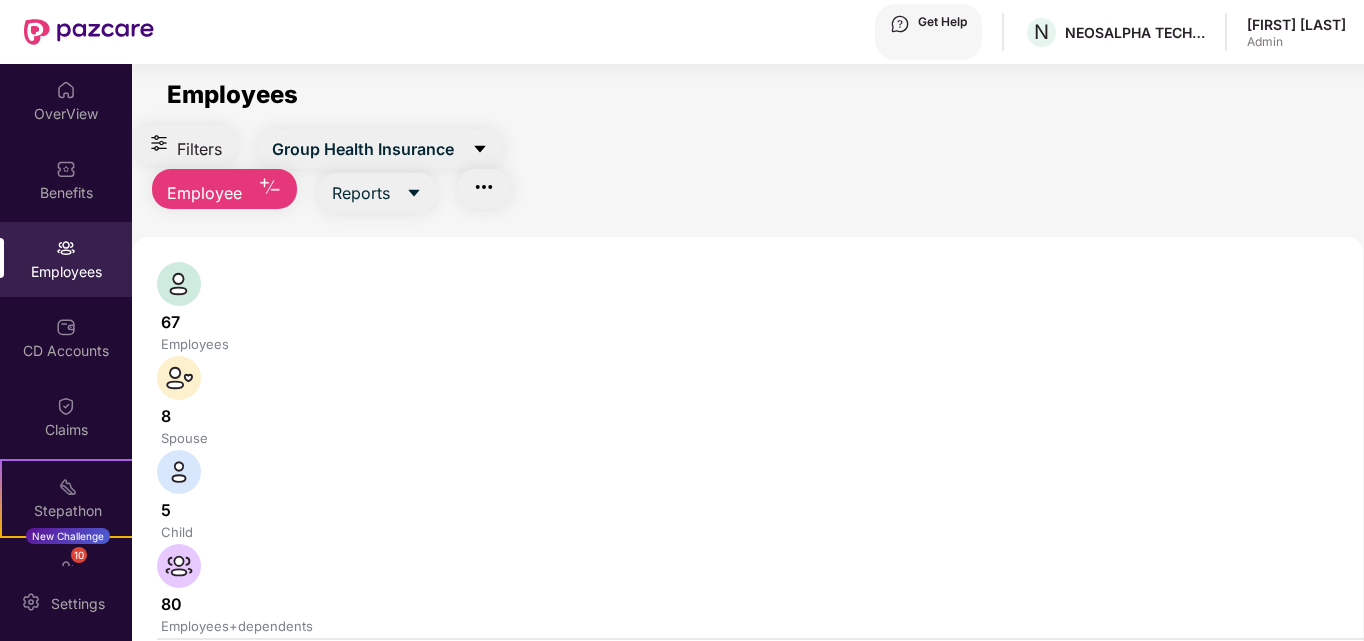 click at bounding box center (331, 682) 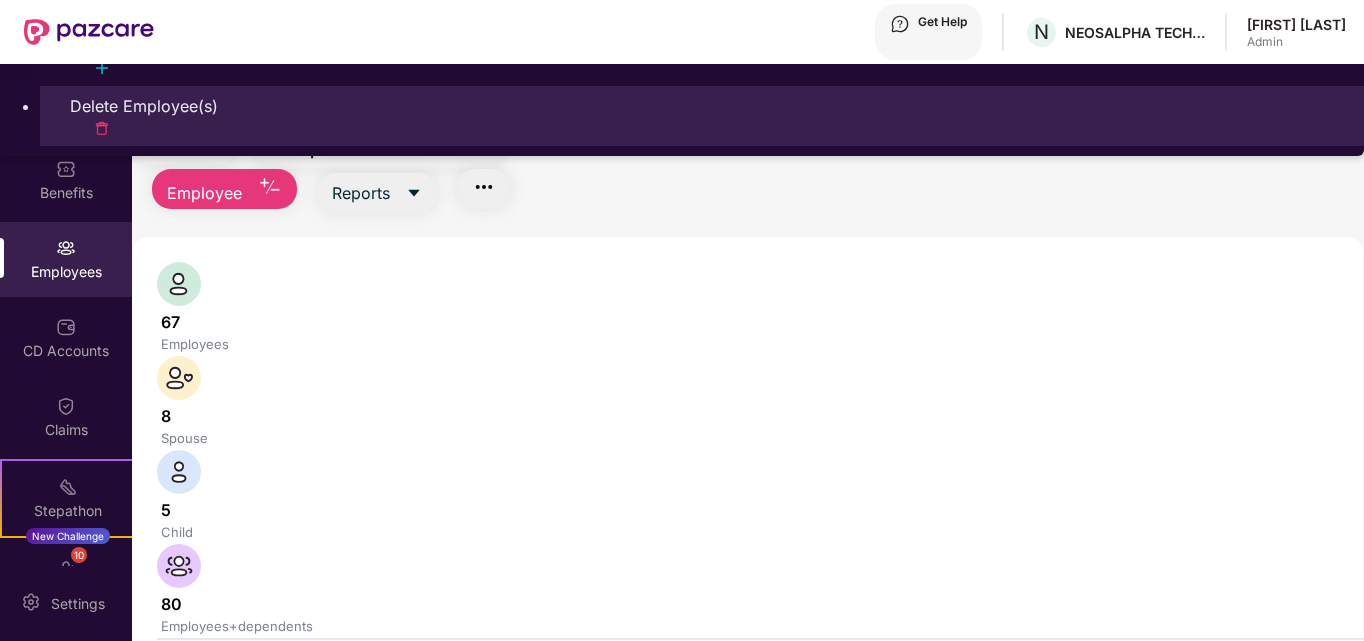 click on "Delete Employee(s)" at bounding box center (702, 106) 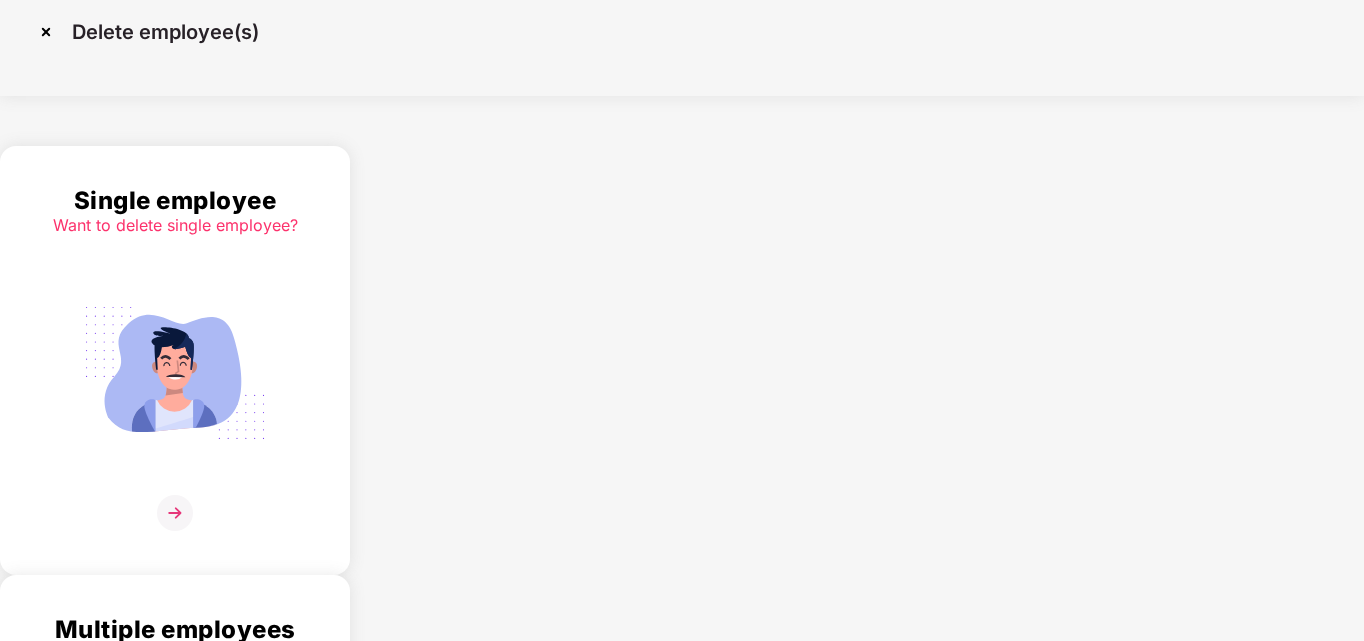click at bounding box center [175, 513] 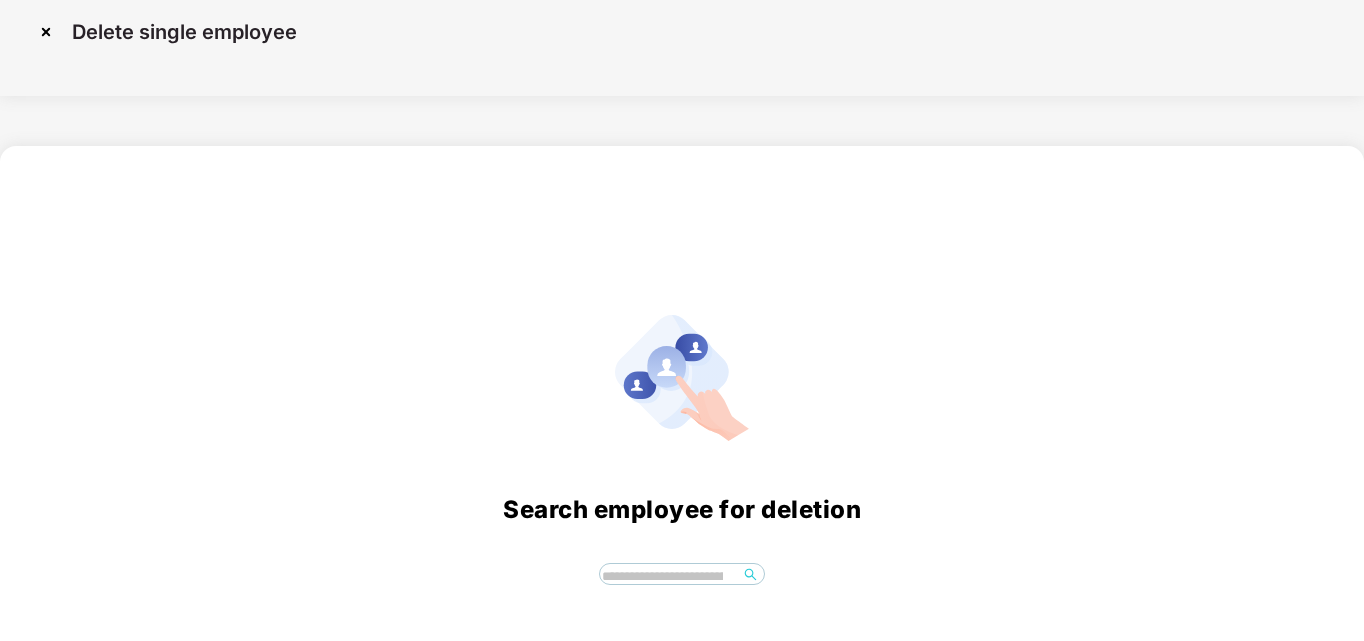 click at bounding box center [669, 577] 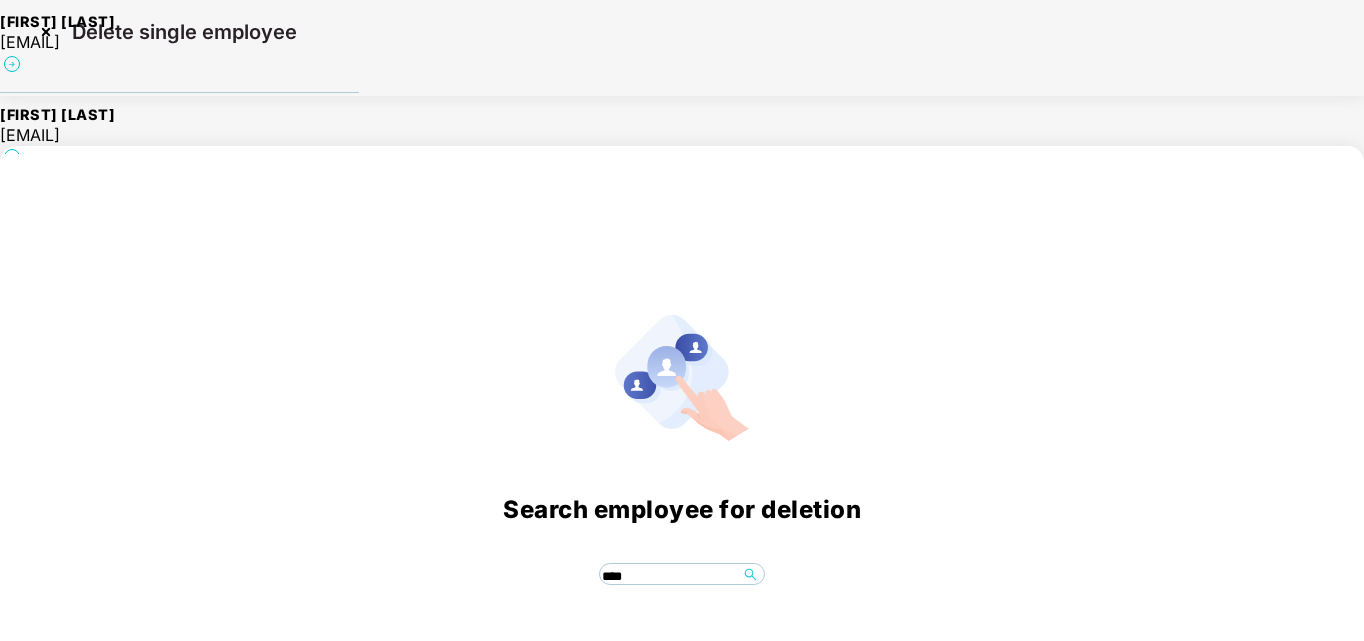 type on "*****" 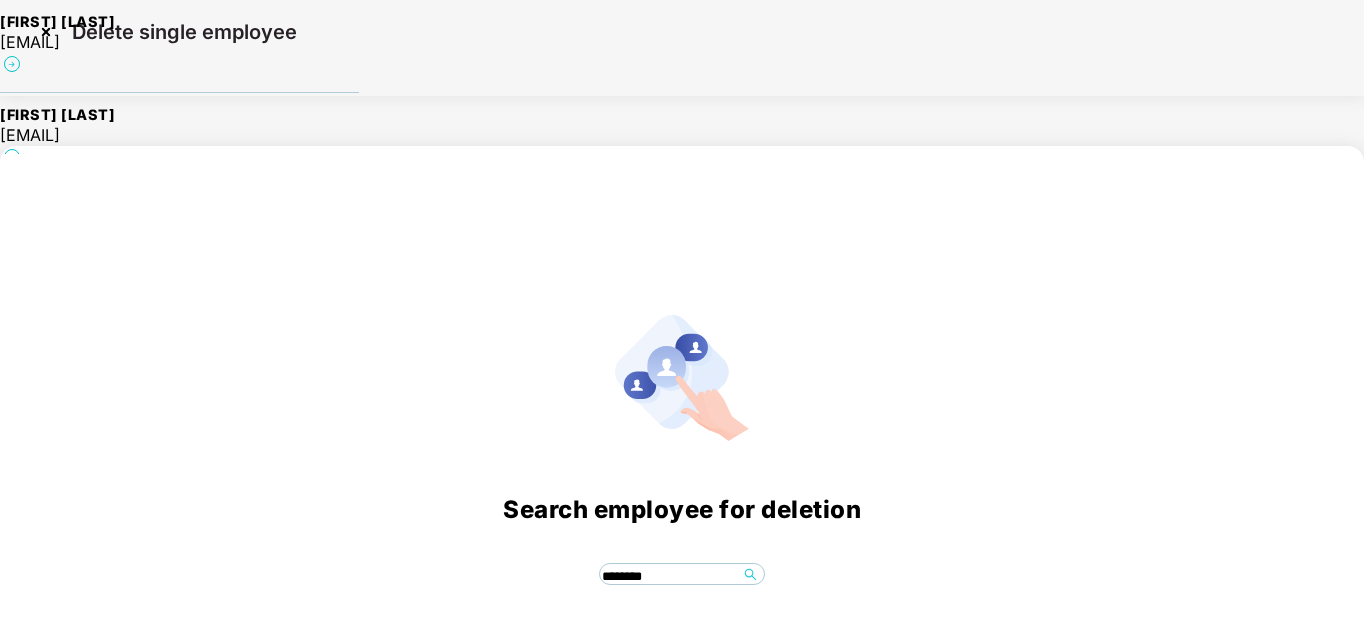 click on "********" at bounding box center (669, 577) 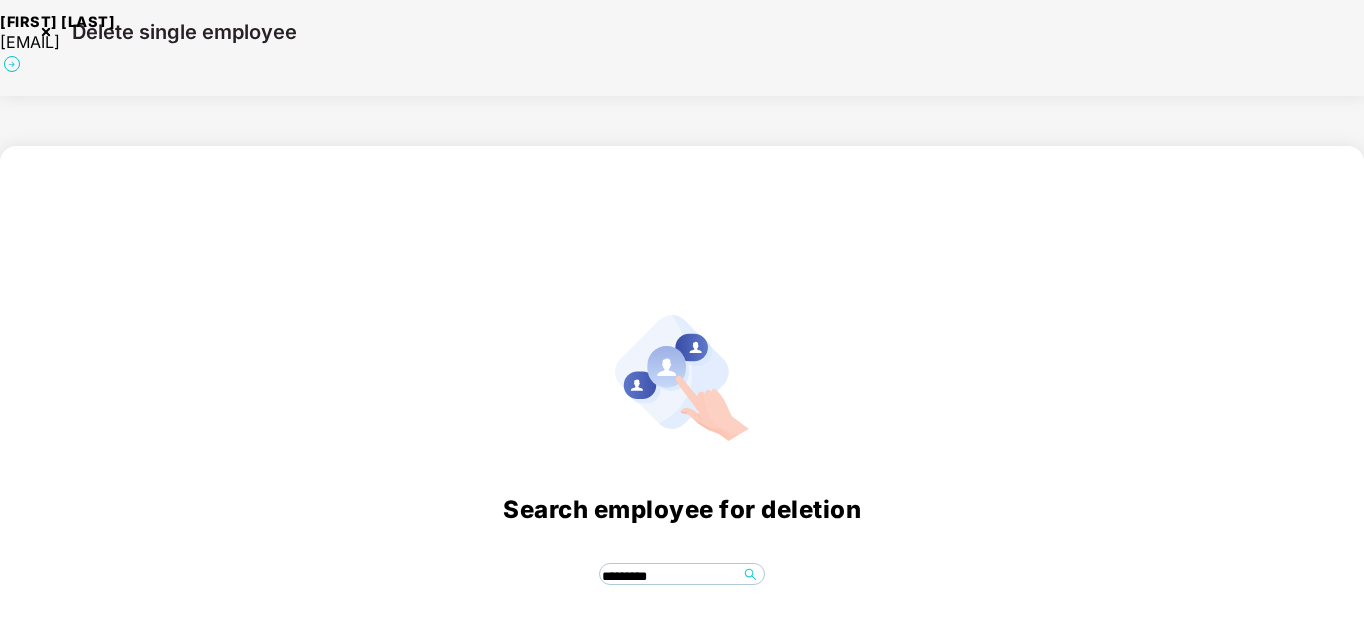 click on "[FIRST] [LAST]" at bounding box center (179, 22) 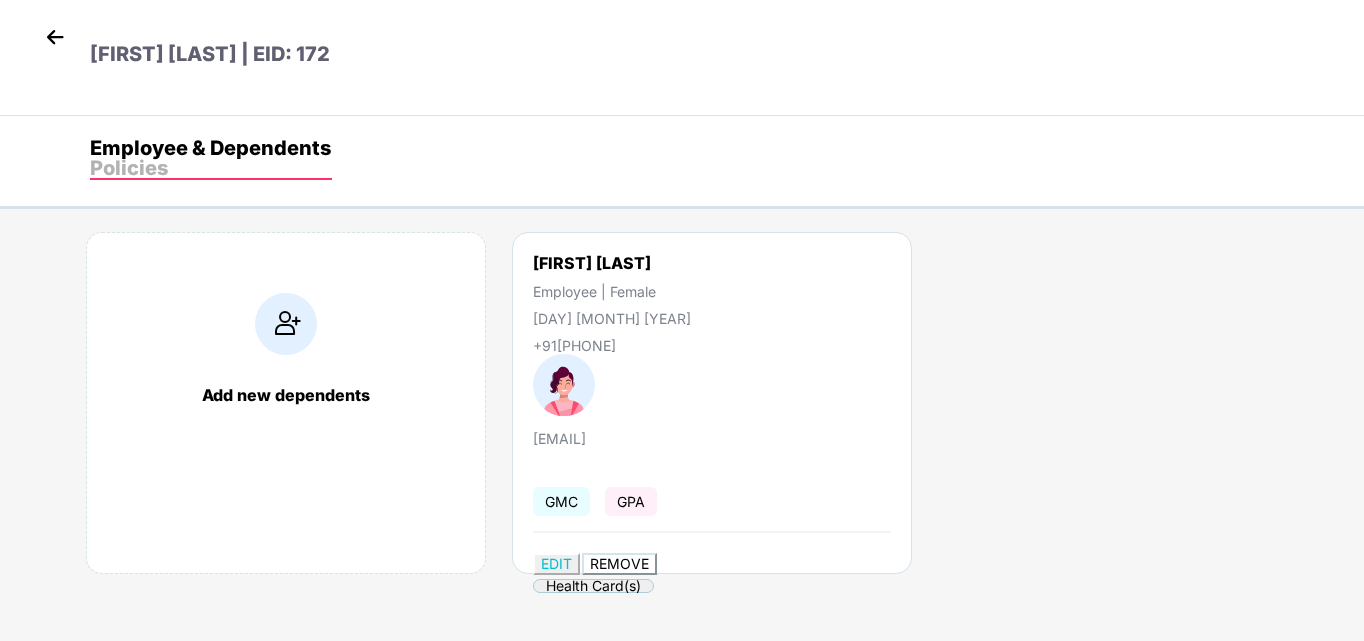 click on "REMOVE" at bounding box center (619, 563) 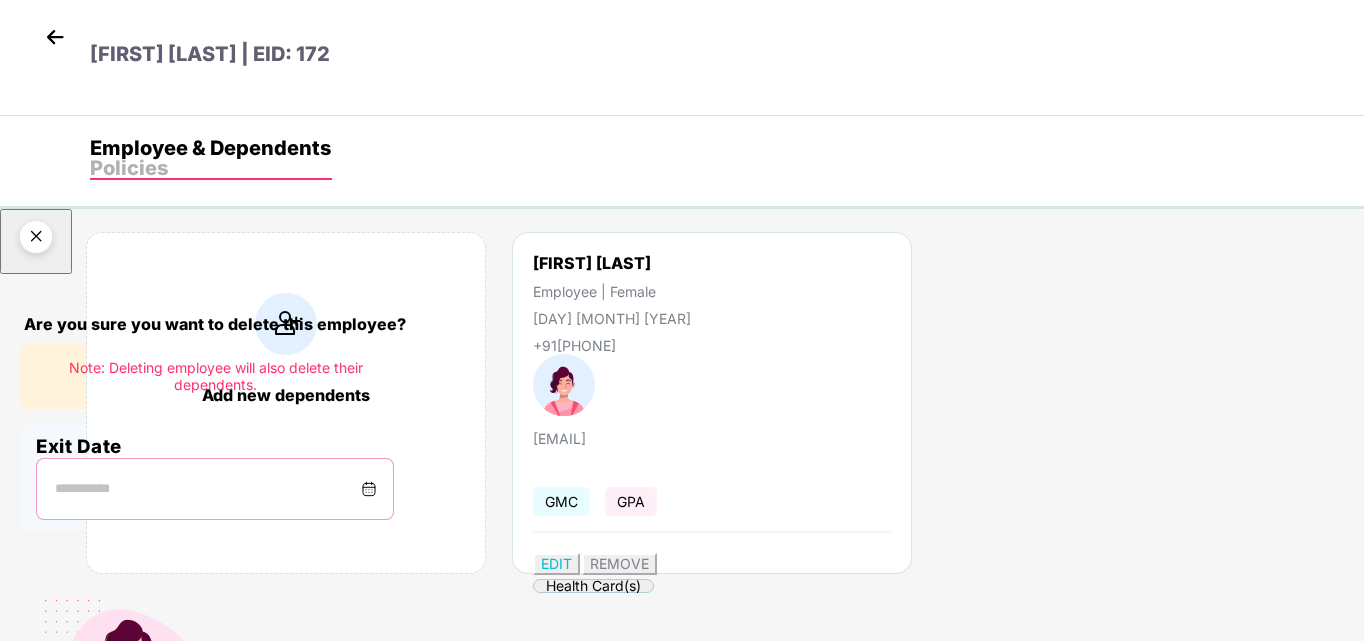 click at bounding box center (207, 489) 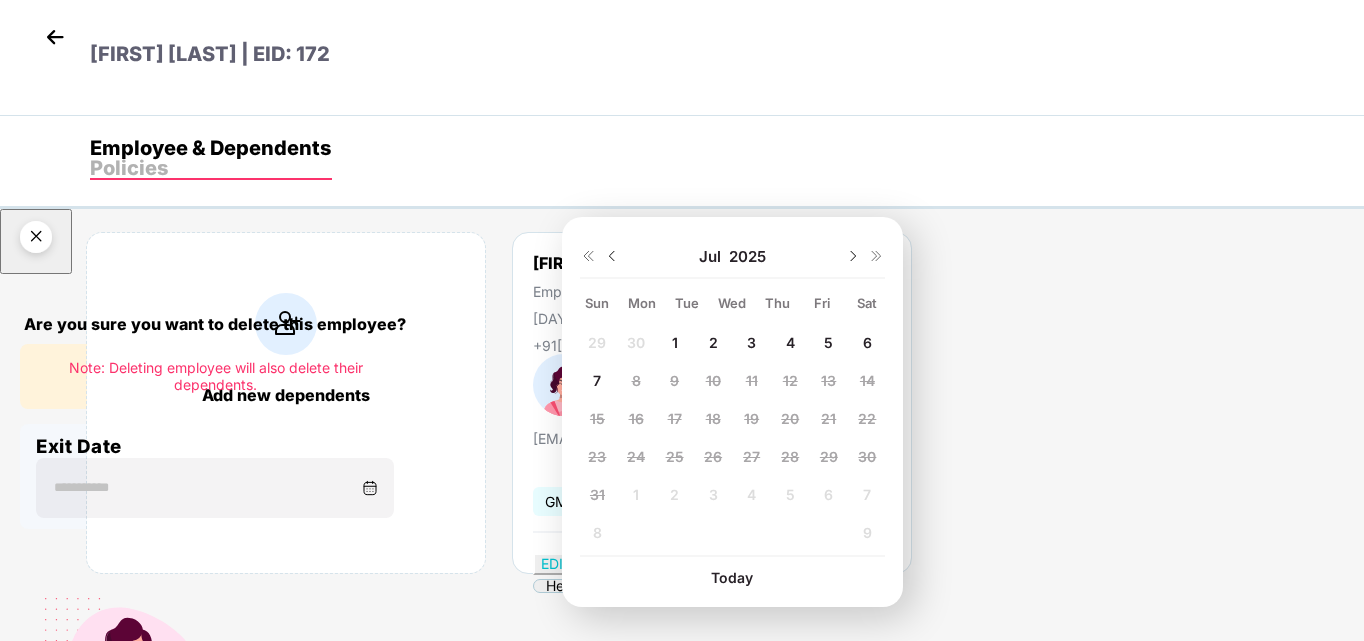 click on "7" at bounding box center [597, 342] 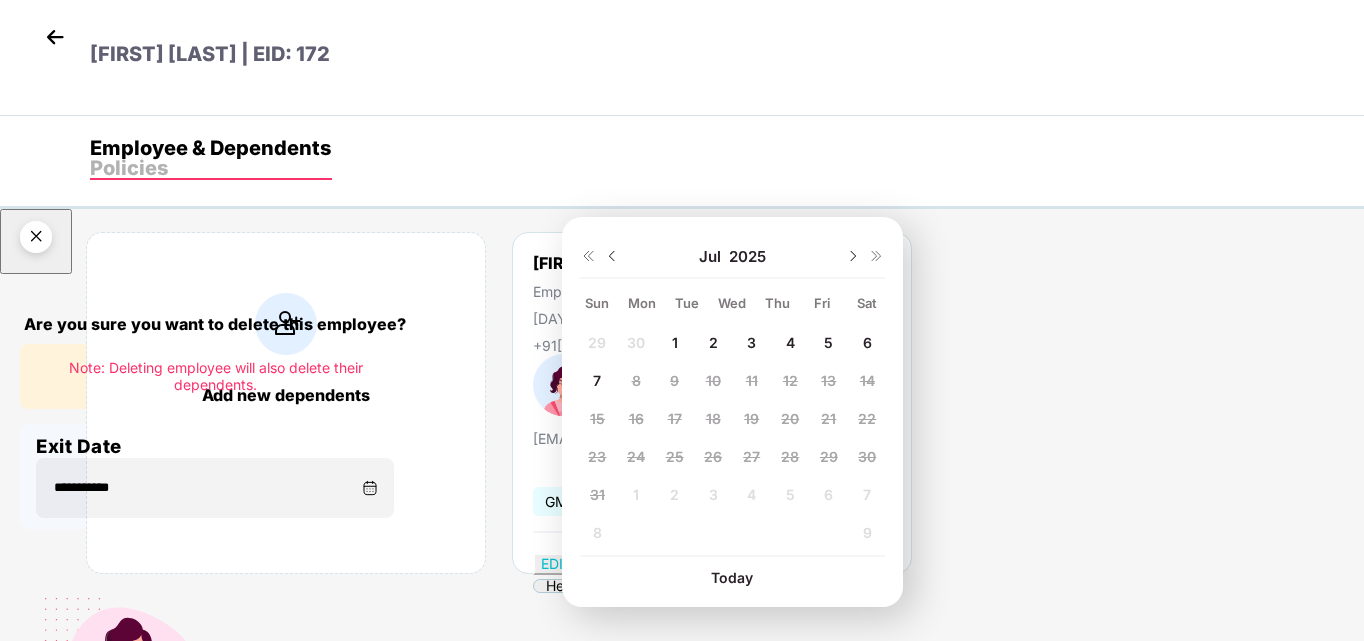click at bounding box center [132, 663] 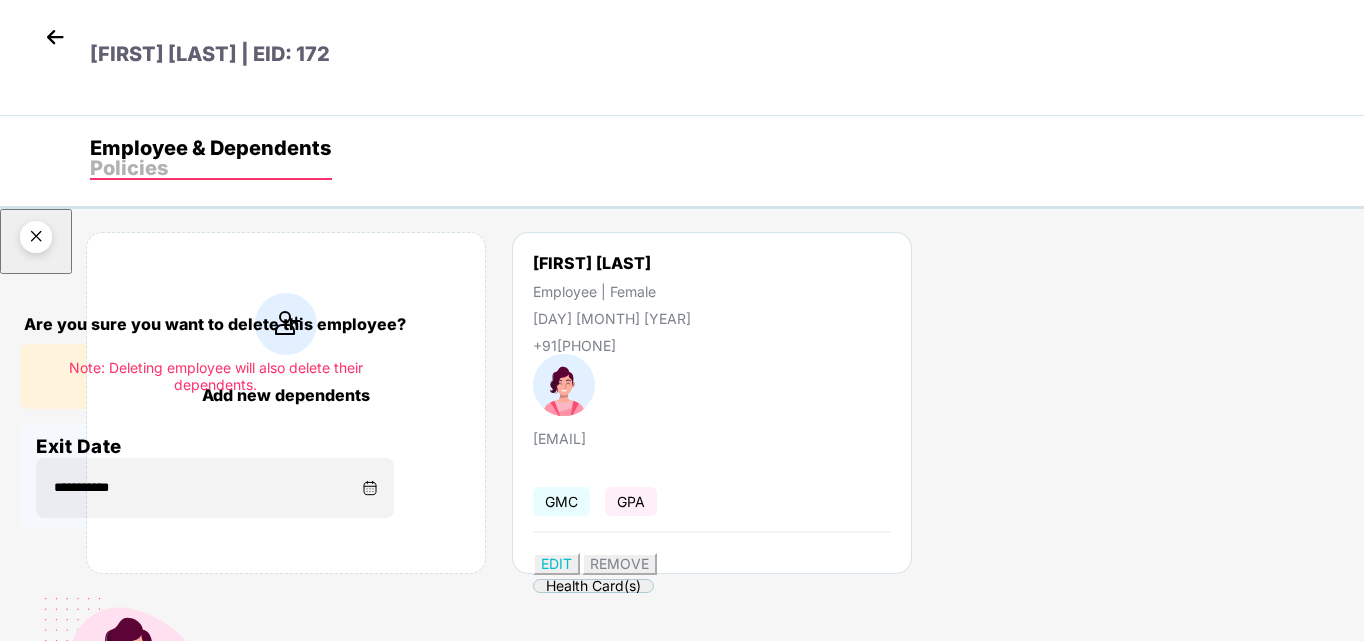 click on "Delete permanently" at bounding box center (106, 841) 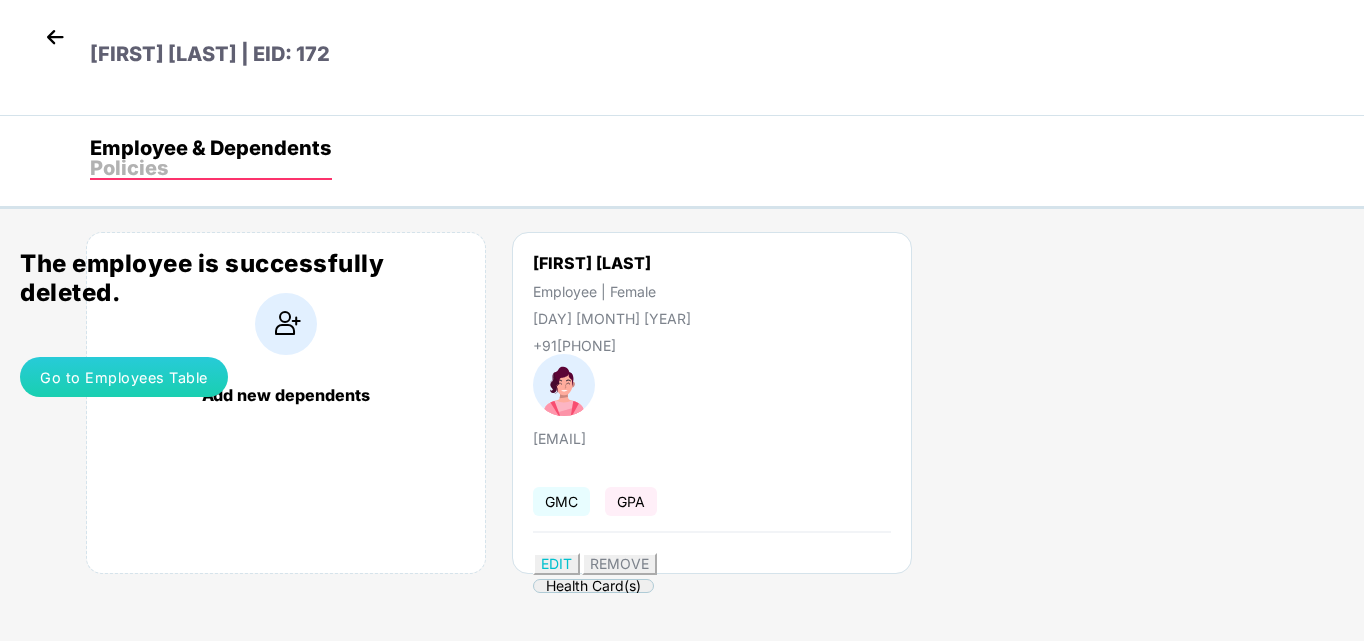 click on "The employee is successfully deleted. Go to Employees Table" at bounding box center [682, 323] 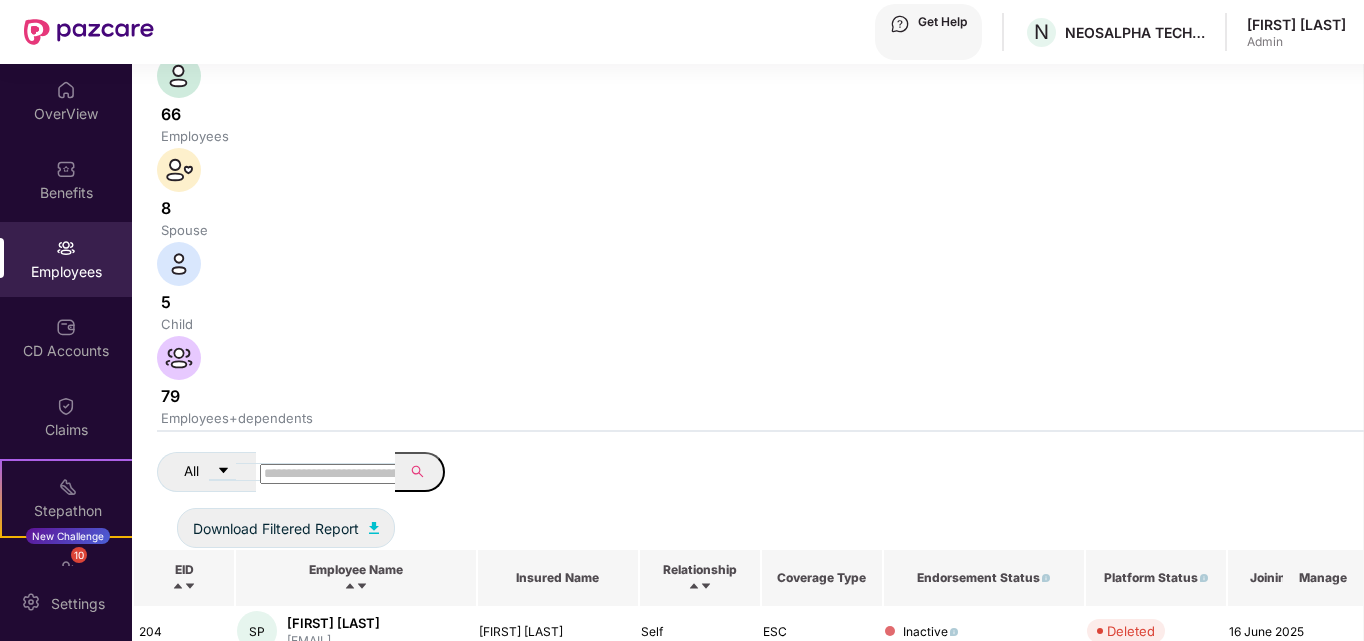 scroll, scrollTop: 0, scrollLeft: 0, axis: both 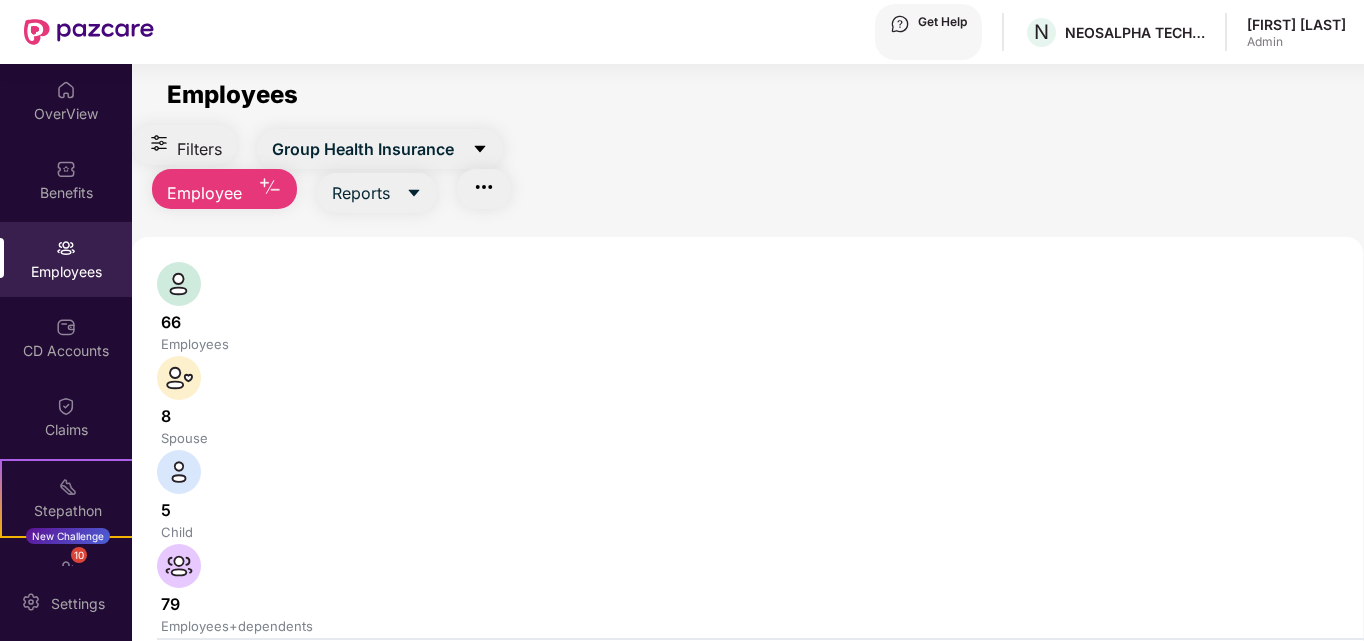 click at bounding box center (331, 682) 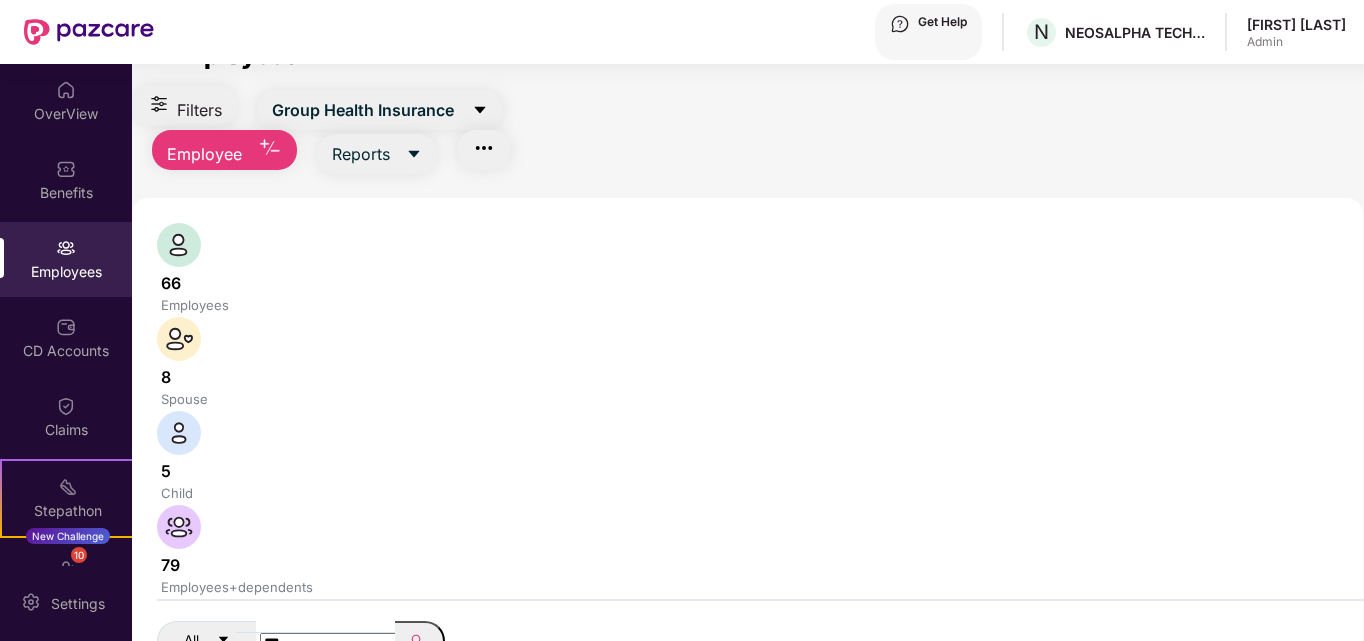 scroll, scrollTop: 40, scrollLeft: 0, axis: vertical 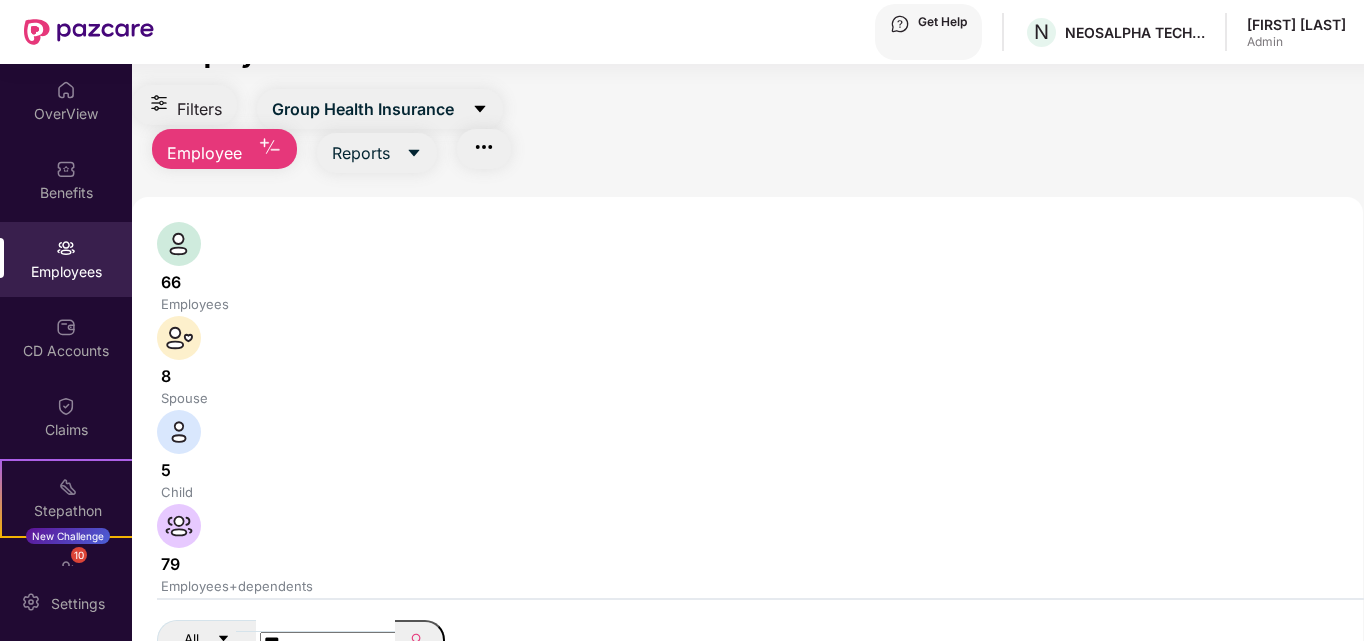 drag, startPoint x: 375, startPoint y: 290, endPoint x: 289, endPoint y: 297, distance: 86.28442 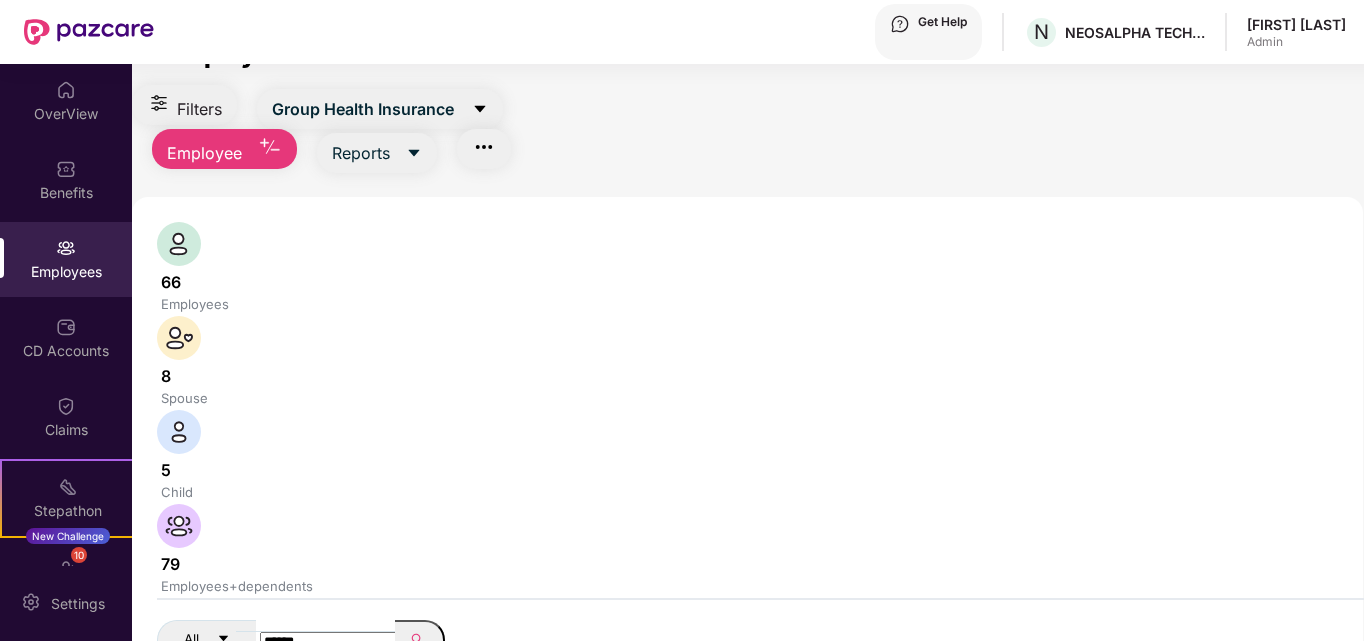 type on "******" 